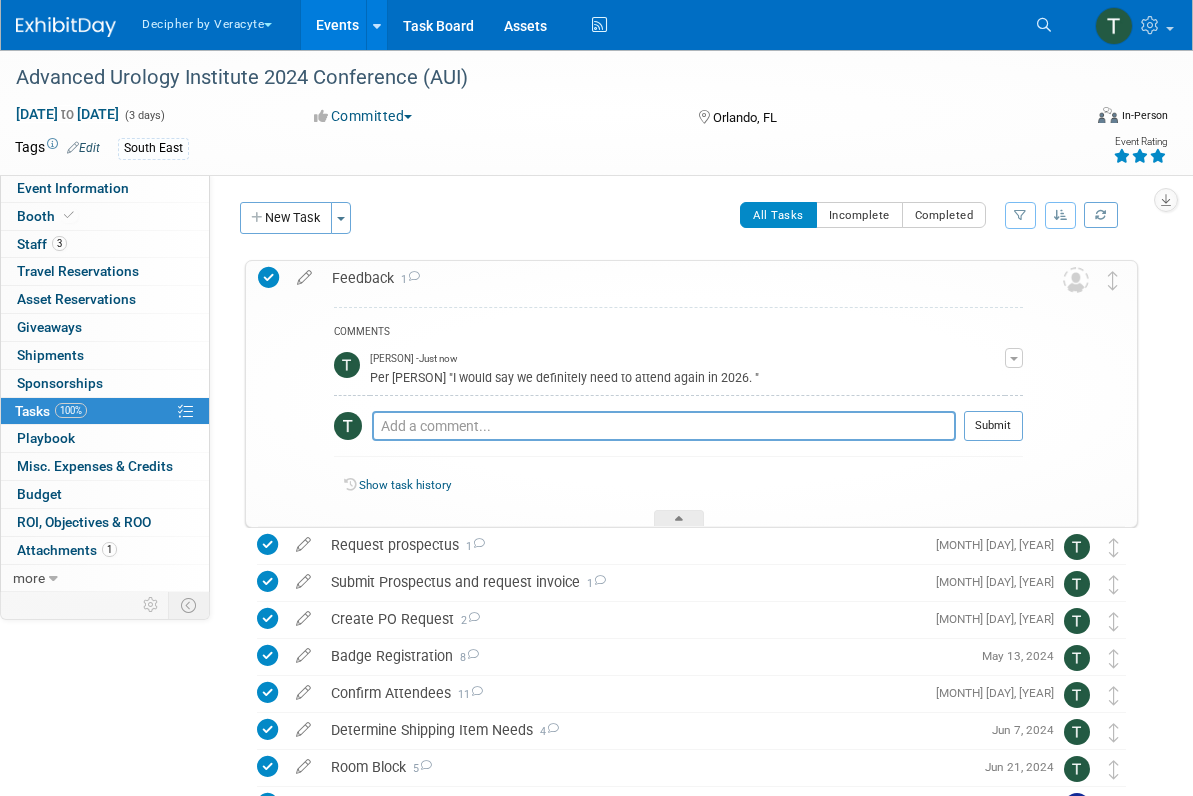 scroll, scrollTop: 0, scrollLeft: 0, axis: both 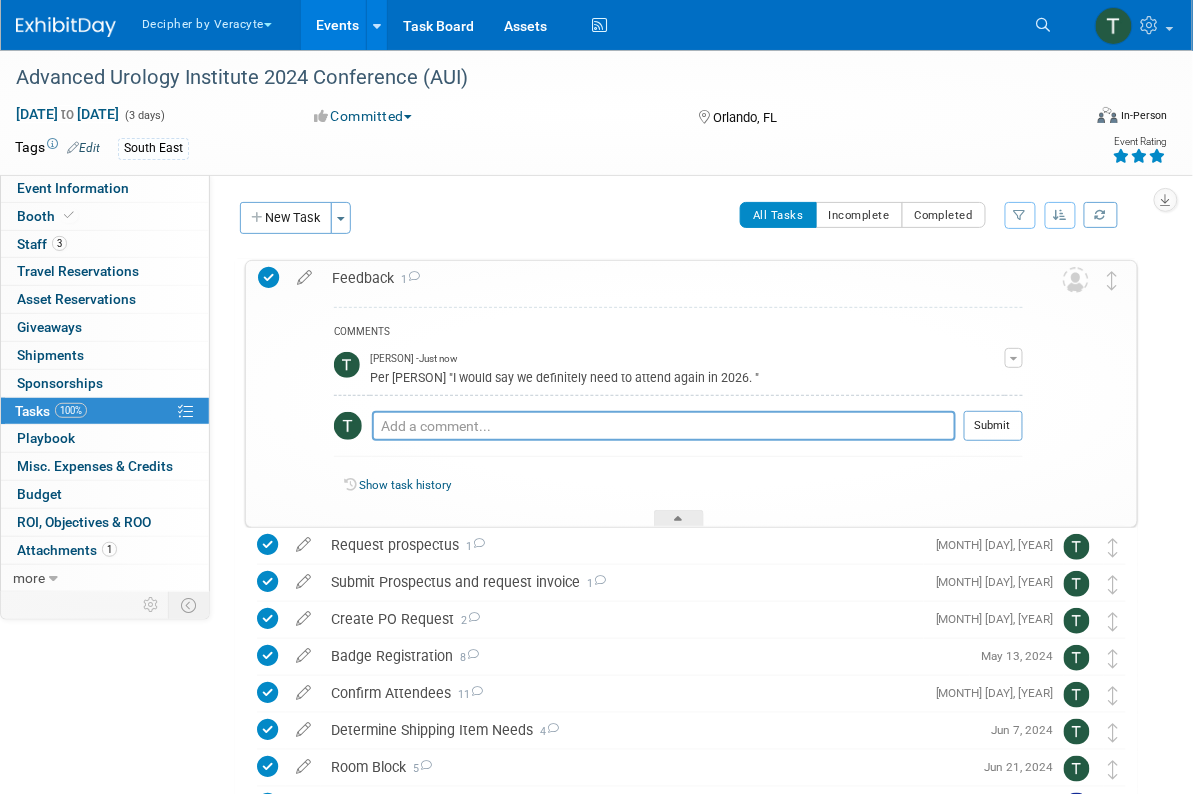 click on "Events" at bounding box center (337, 25) 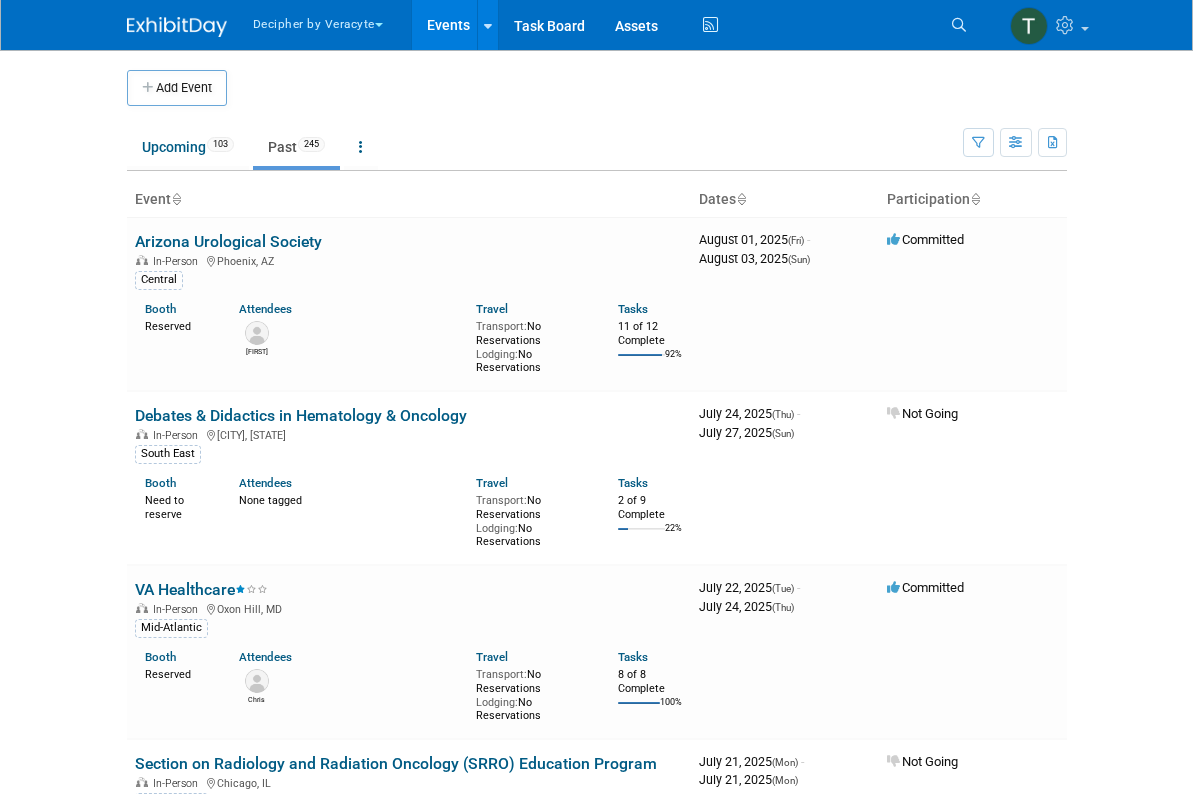 scroll, scrollTop: 0, scrollLeft: 0, axis: both 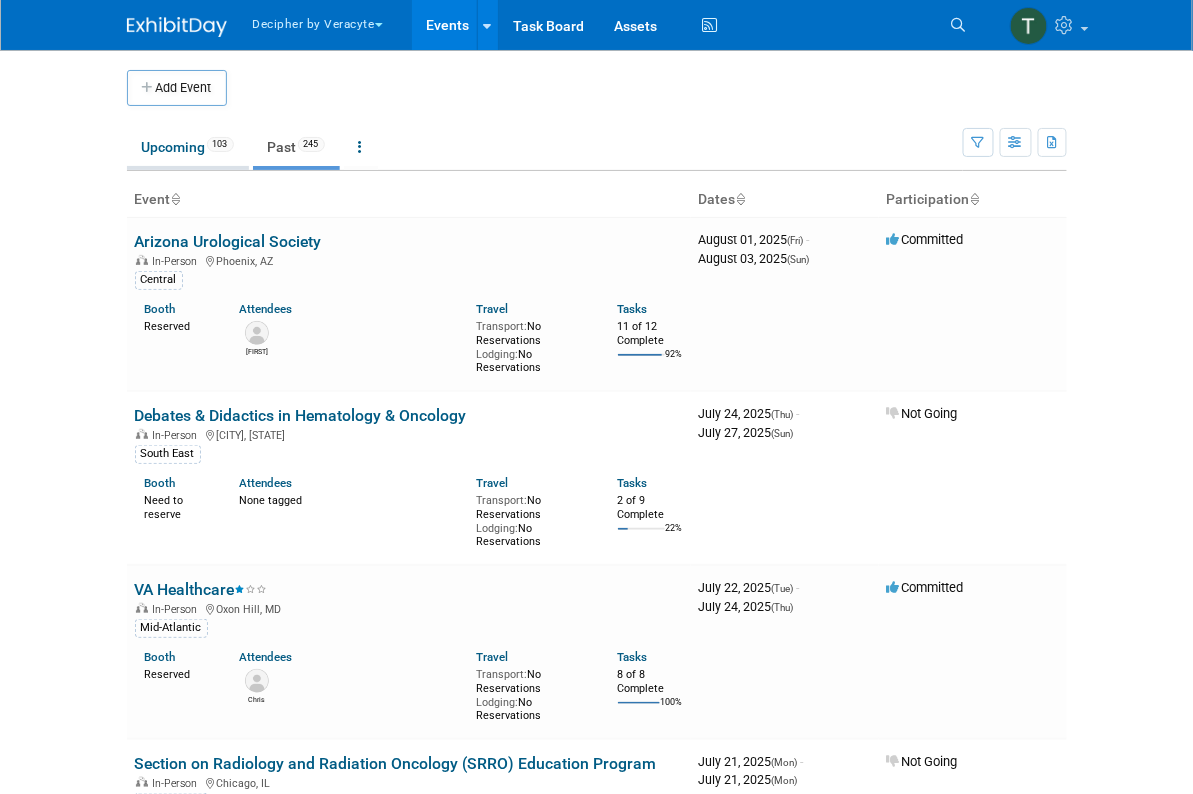 click on "Upcoming
103" at bounding box center (188, 147) 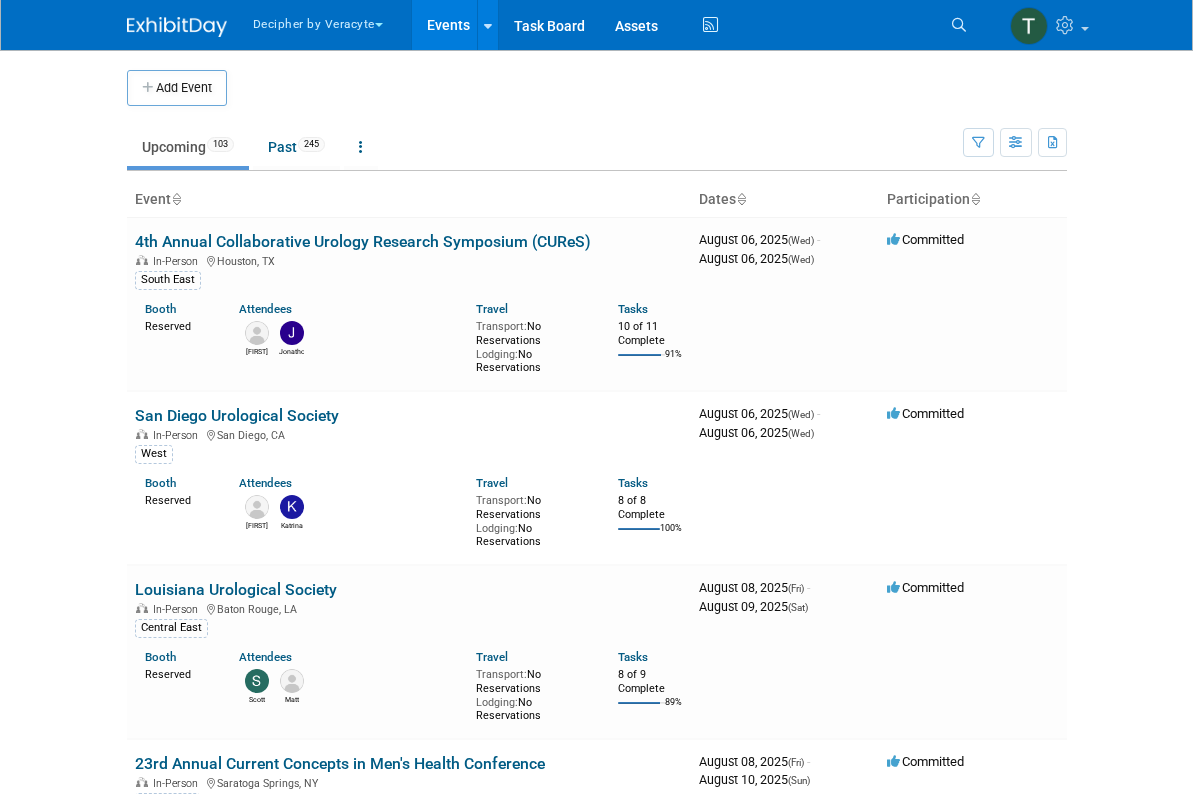 scroll, scrollTop: 0, scrollLeft: 0, axis: both 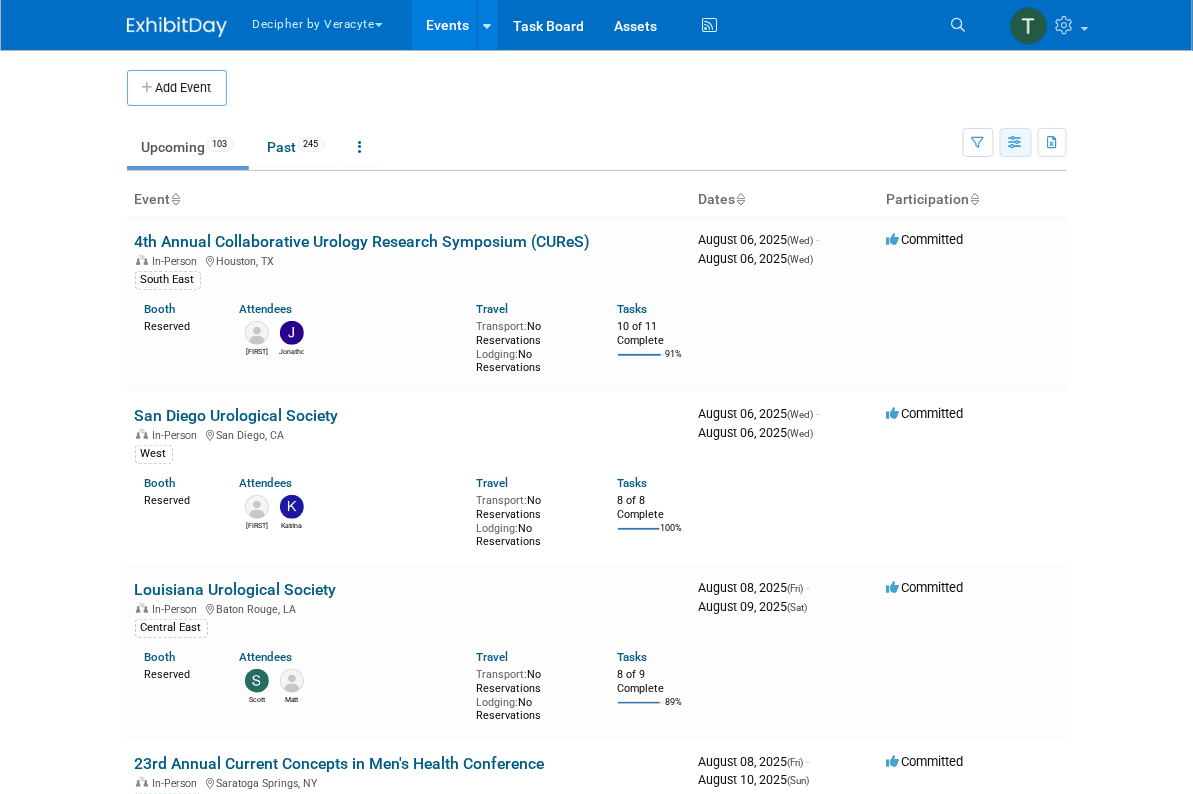 click at bounding box center (1016, 142) 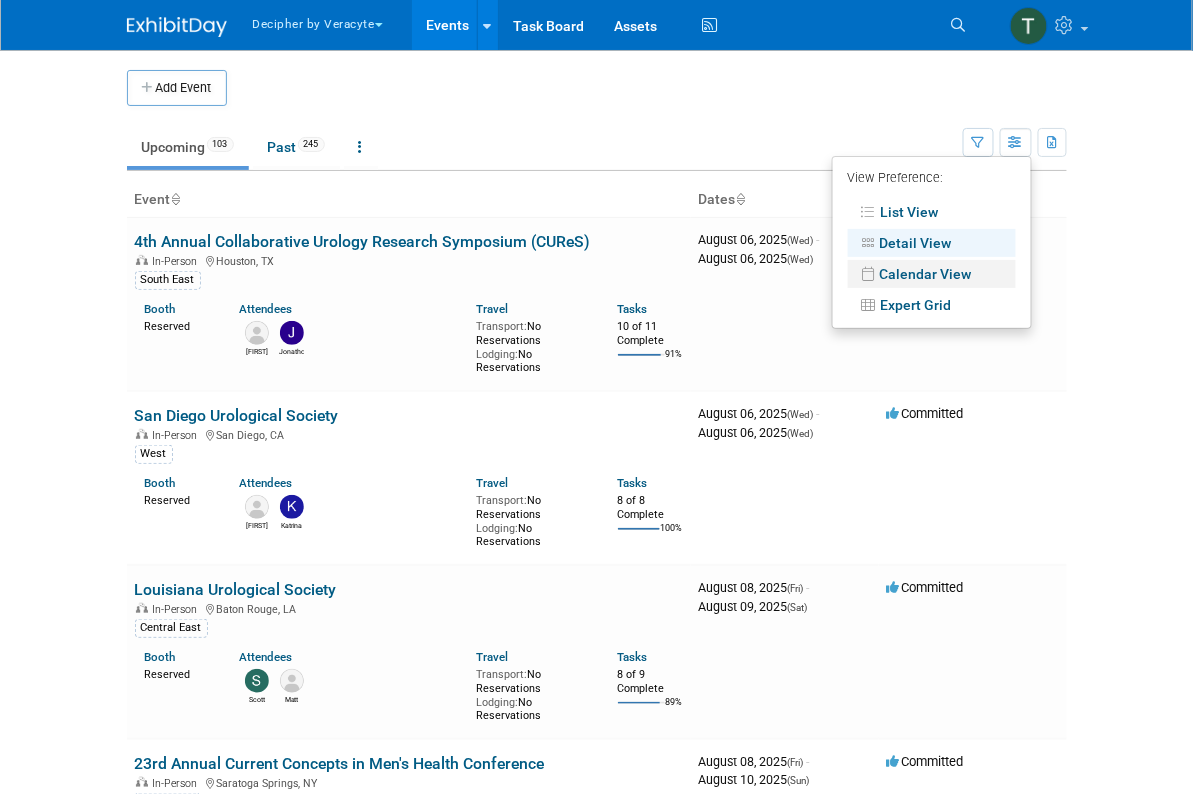 click on "Calendar View" at bounding box center (932, 274) 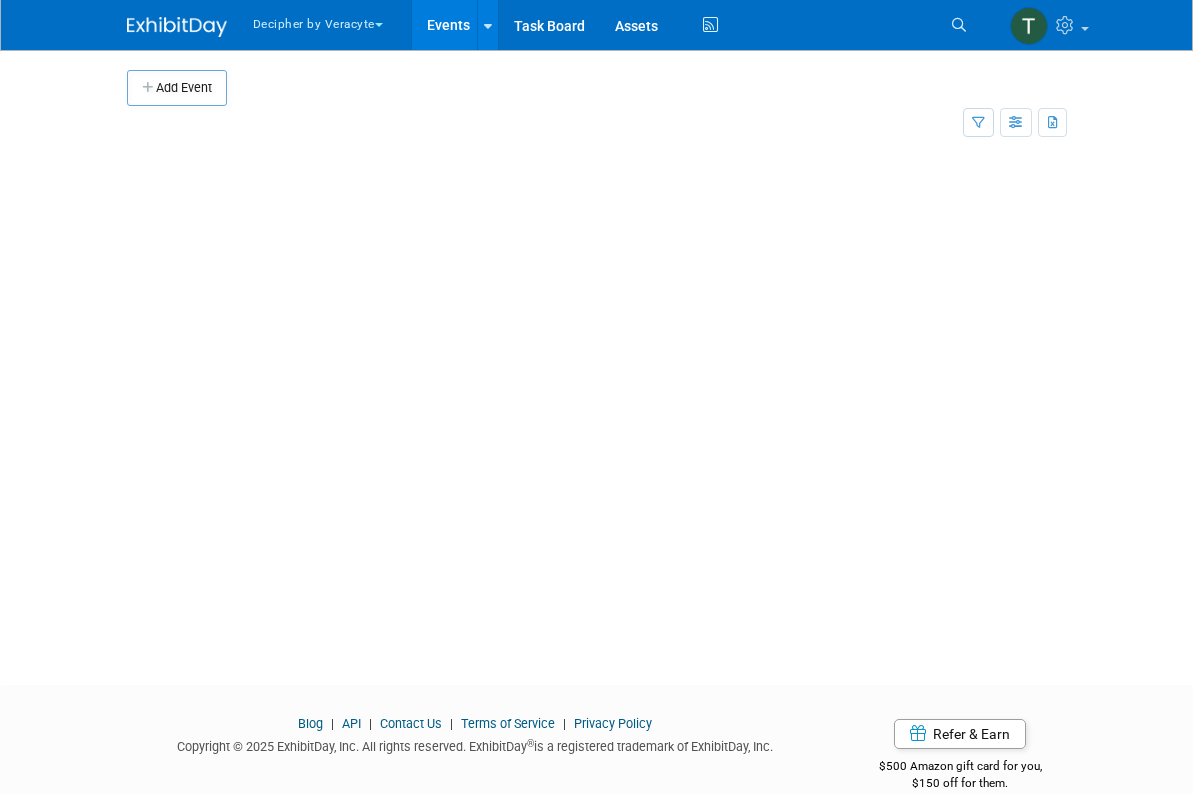 scroll, scrollTop: 0, scrollLeft: 0, axis: both 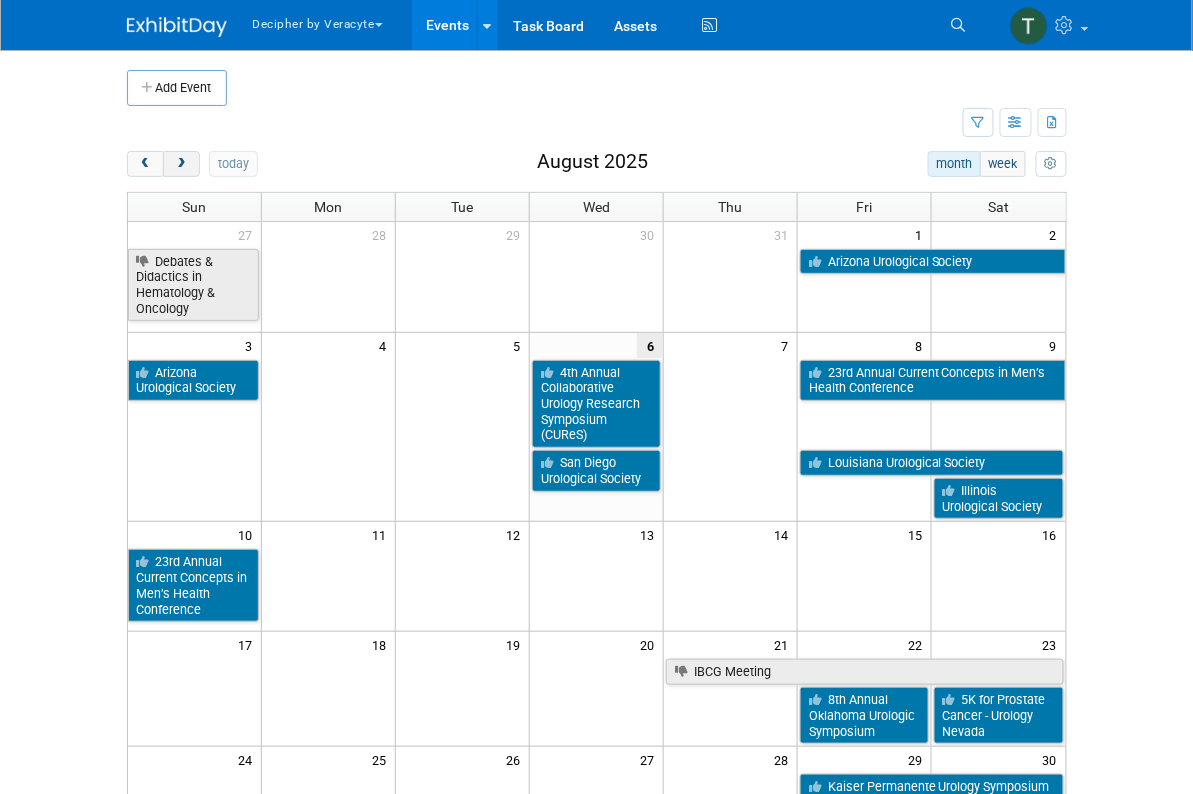 click at bounding box center [181, 164] 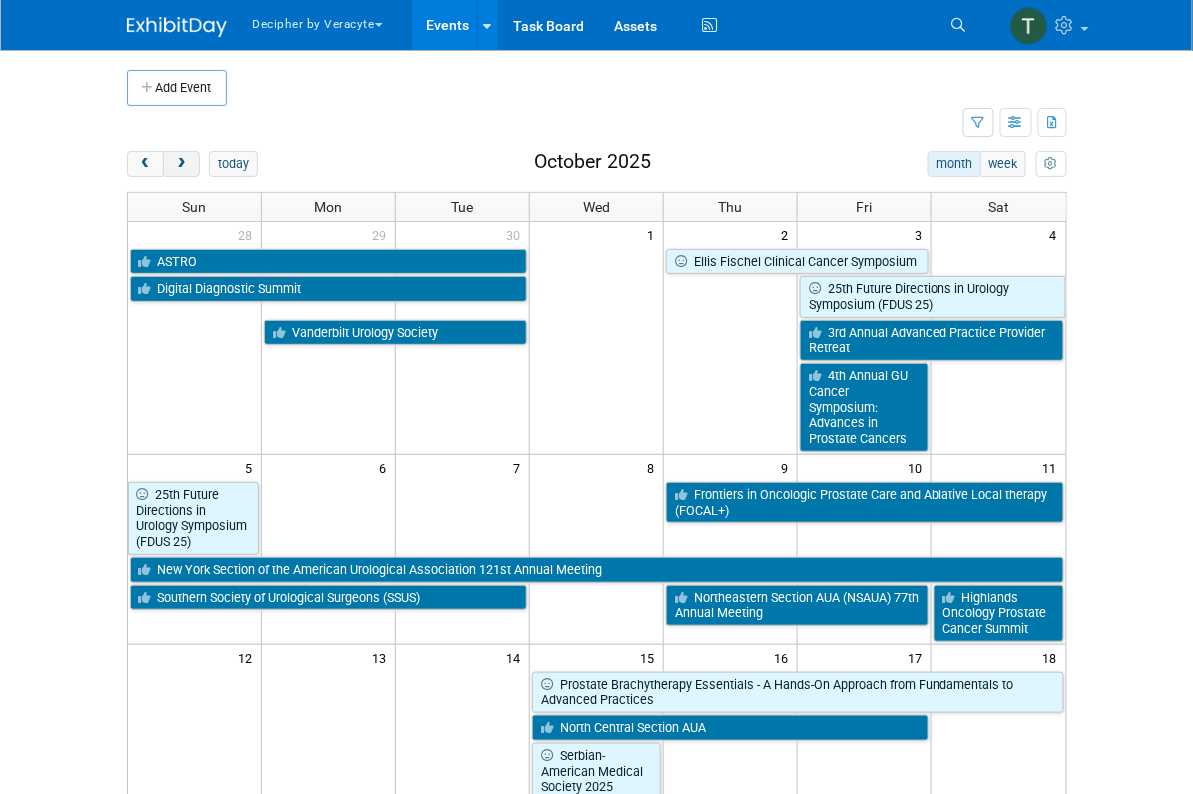 click at bounding box center [181, 164] 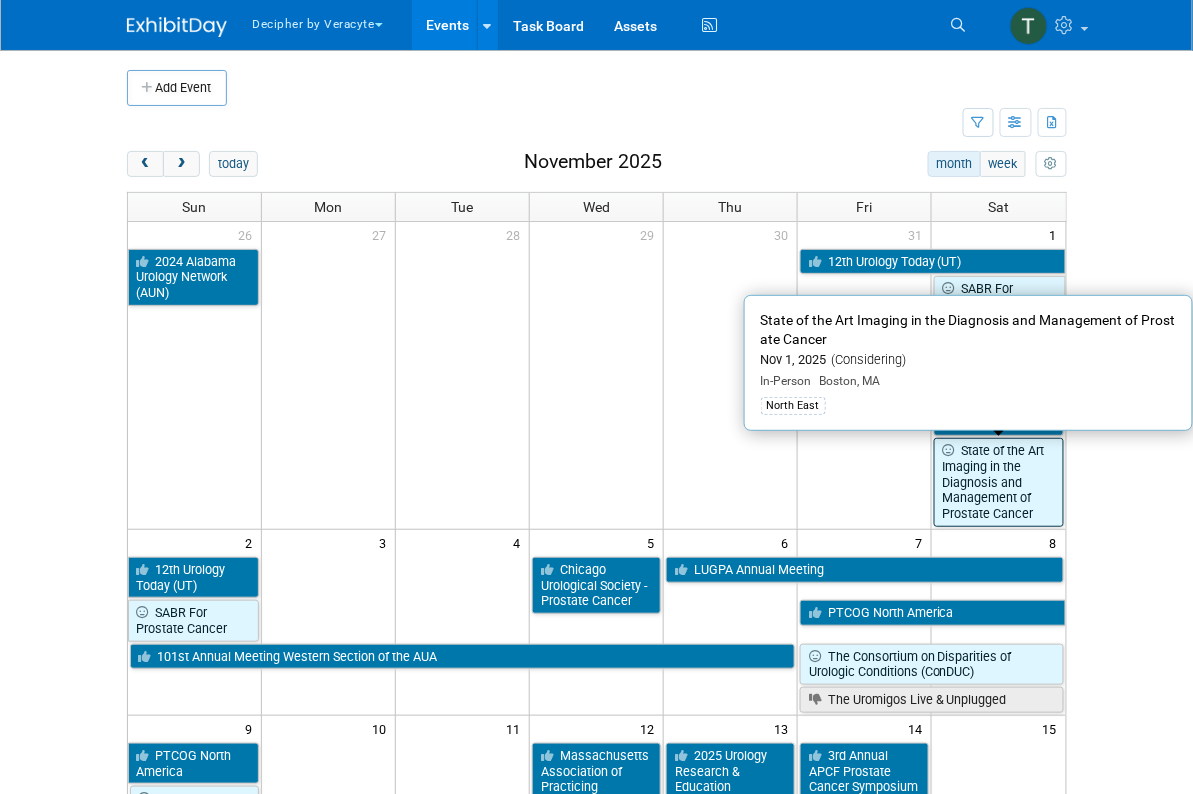 click on "State of the Art Imaging in the Diagnosis and Management of Prostate Cancer" at bounding box center (999, 482) 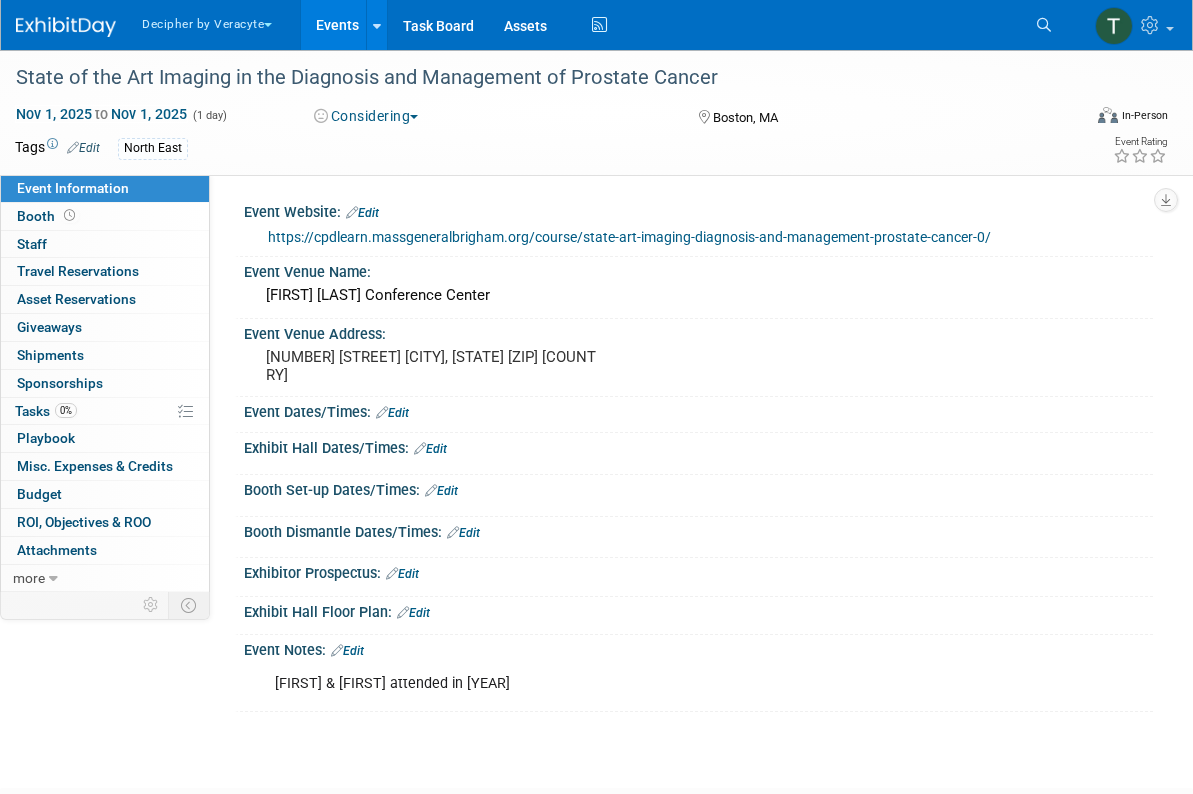 scroll, scrollTop: 0, scrollLeft: 0, axis: both 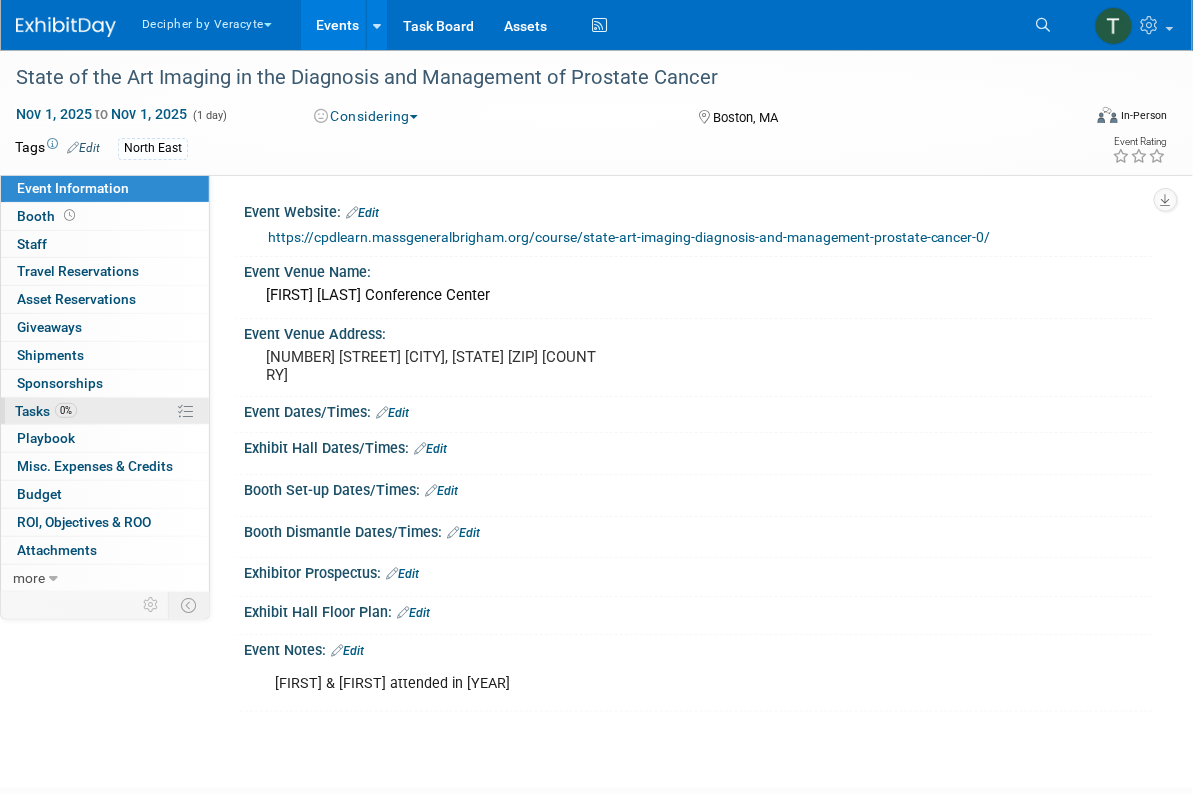 click on "0%
Tasks 0%" at bounding box center (105, 411) 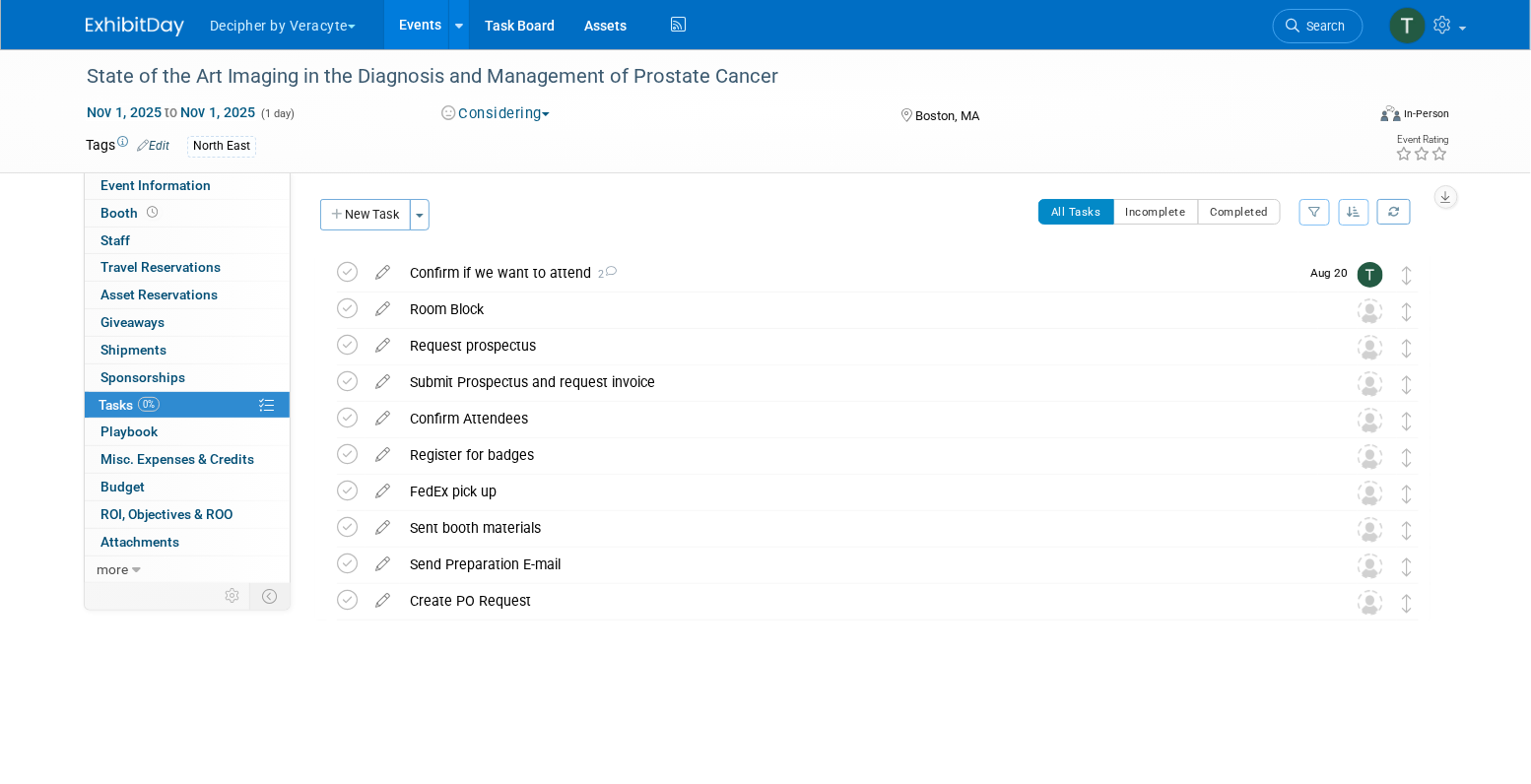 click on "Events" at bounding box center (420, 25) 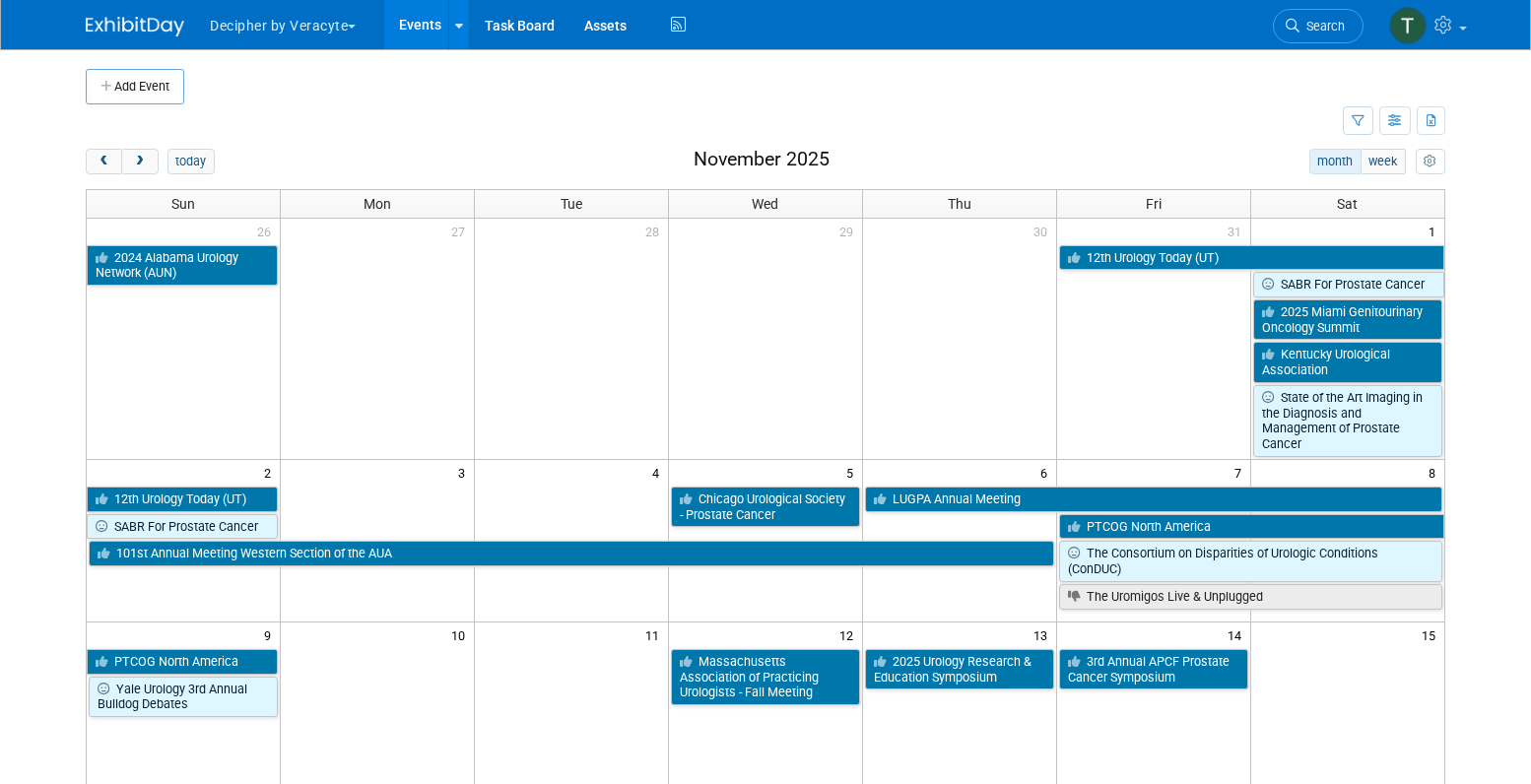 scroll, scrollTop: 0, scrollLeft: 0, axis: both 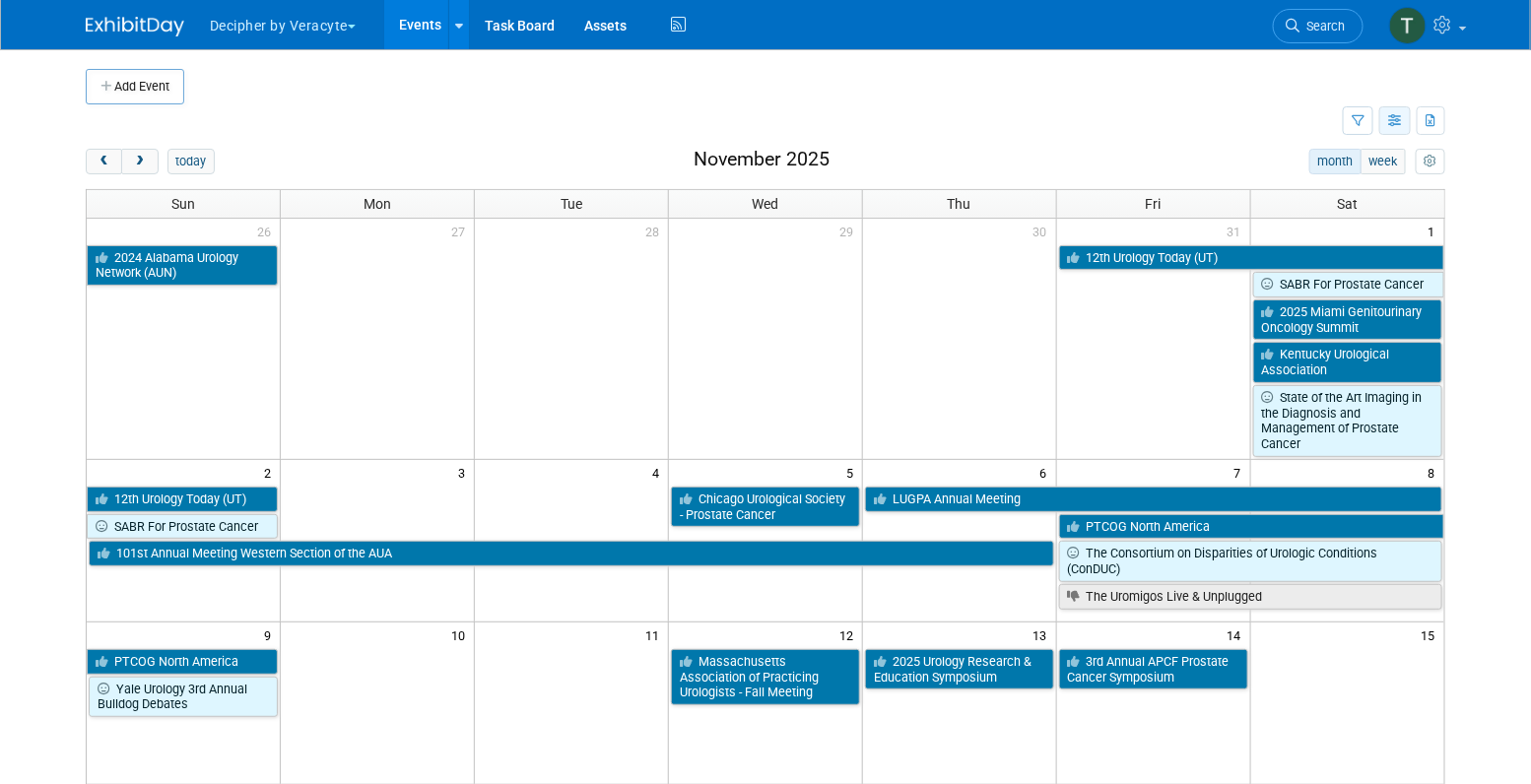 click at bounding box center [1395, 121] 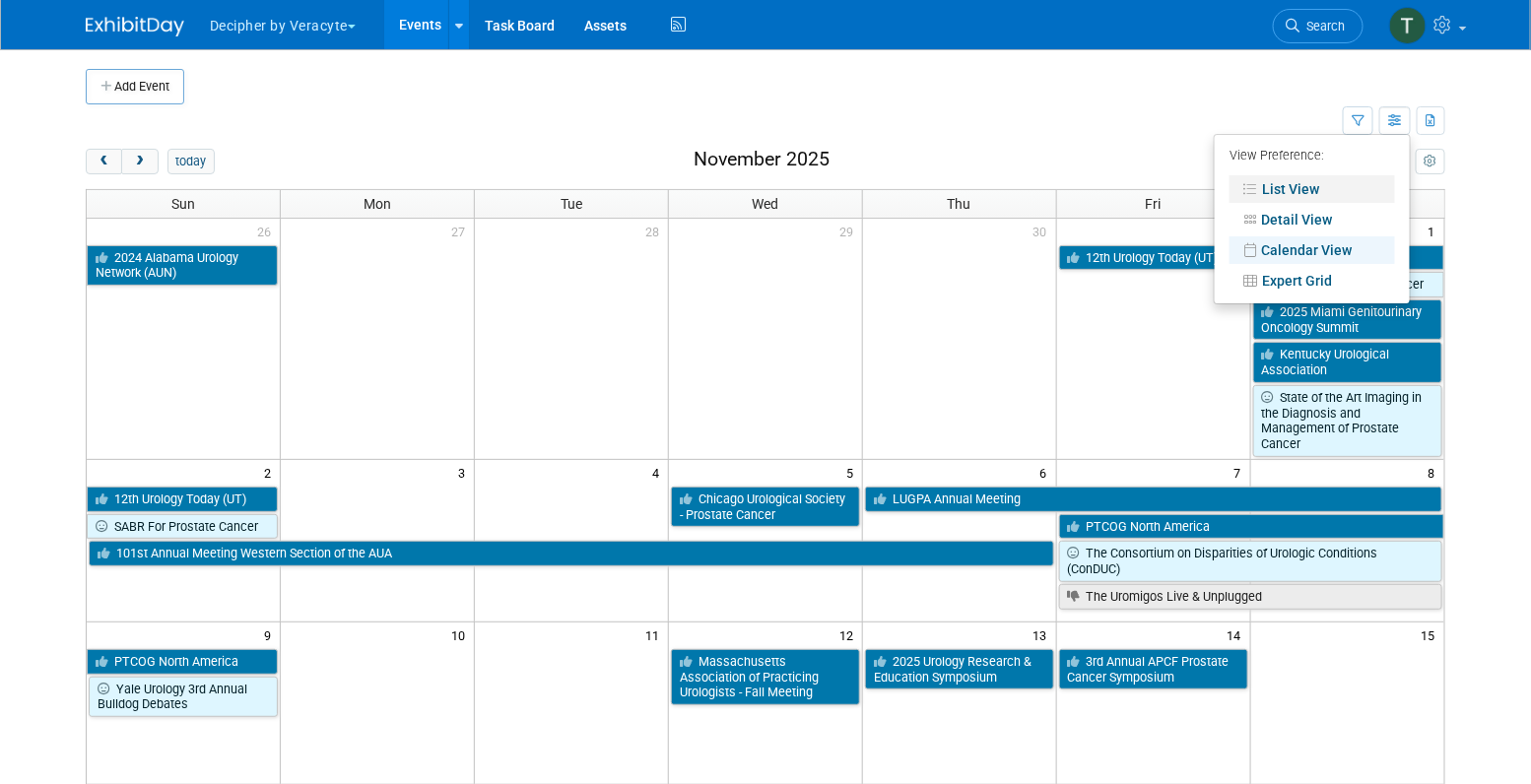click on "List View" at bounding box center [1312, 189] 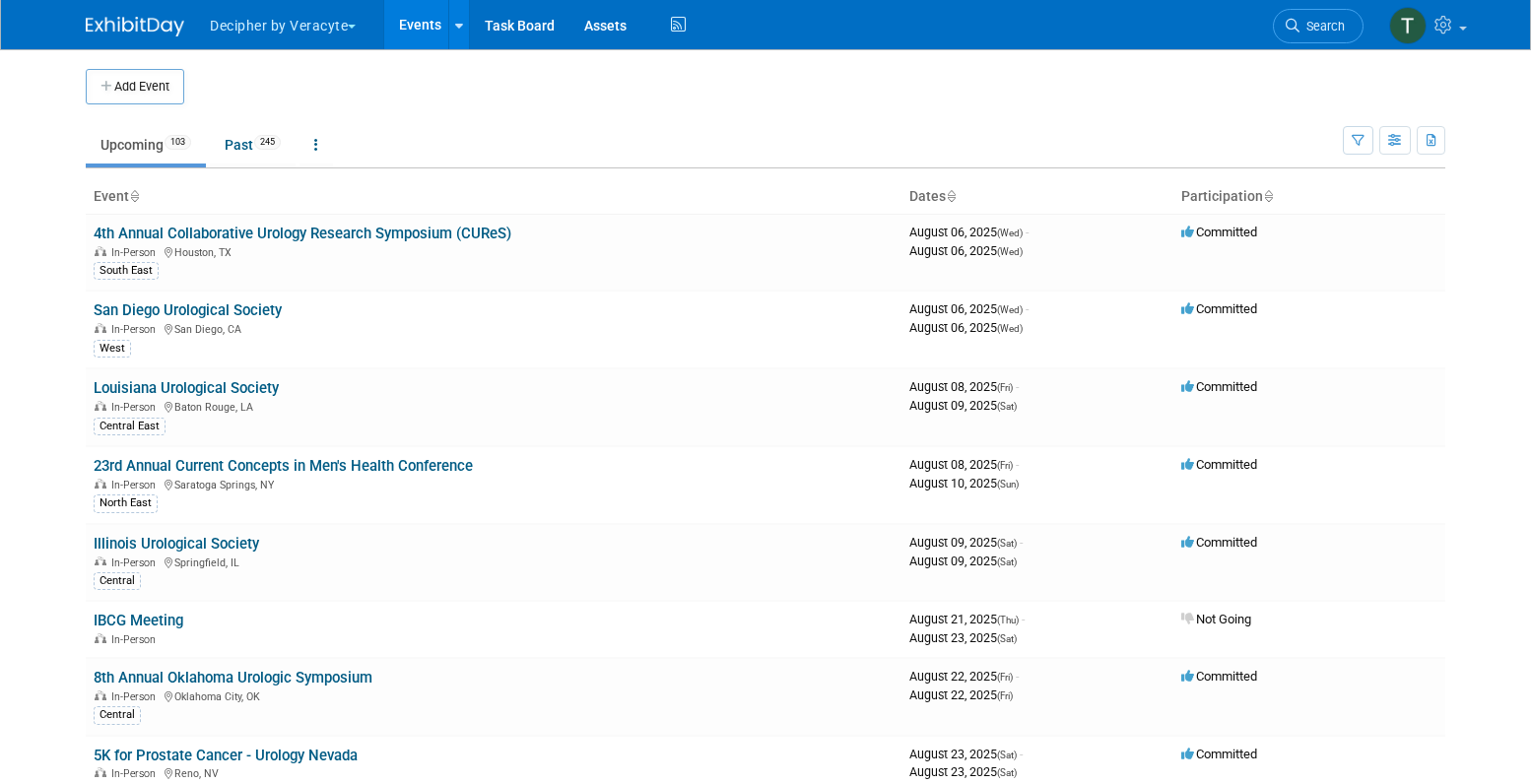 scroll, scrollTop: 0, scrollLeft: 0, axis: both 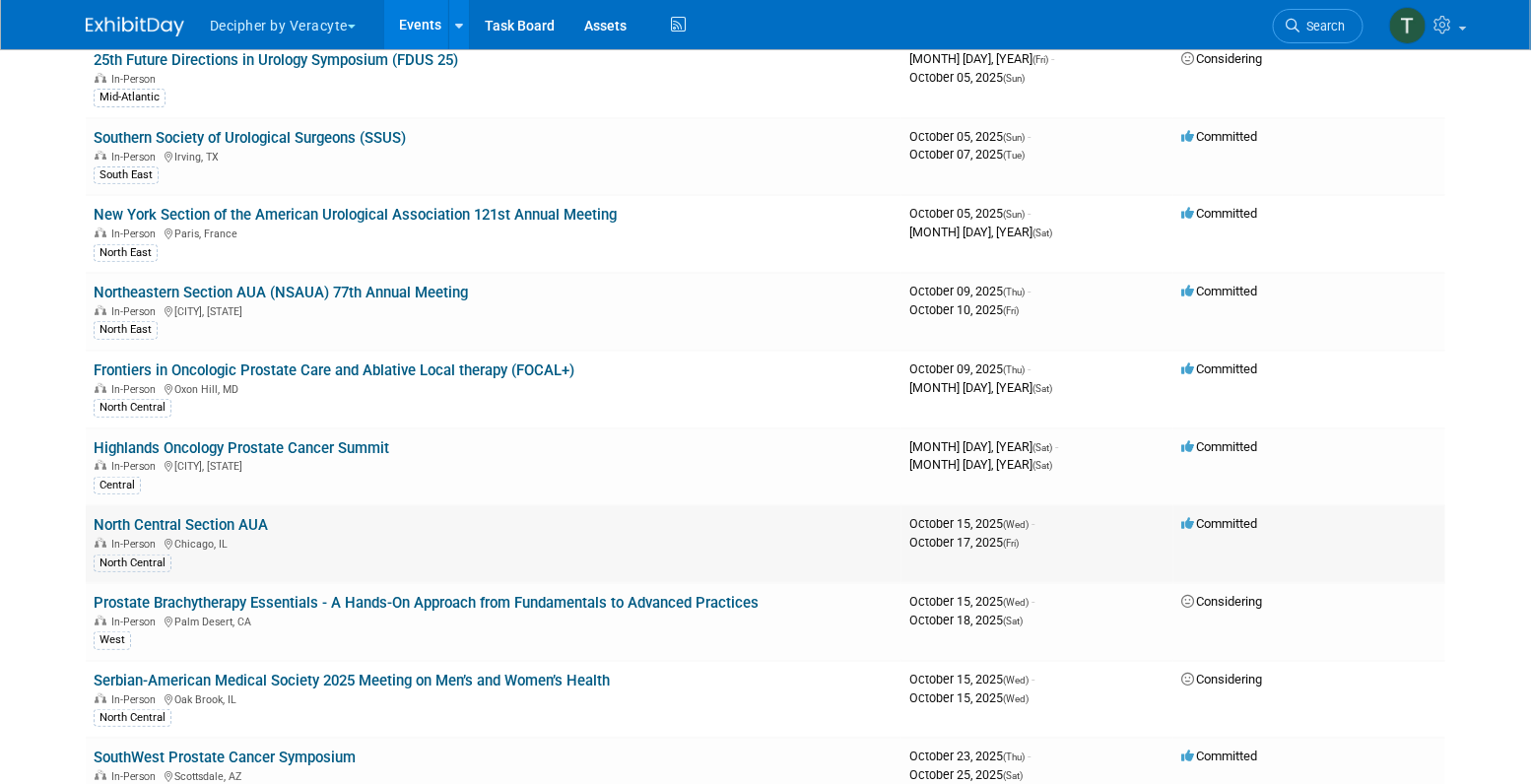 click on "North Central Section AUA" at bounding box center (180, 525) 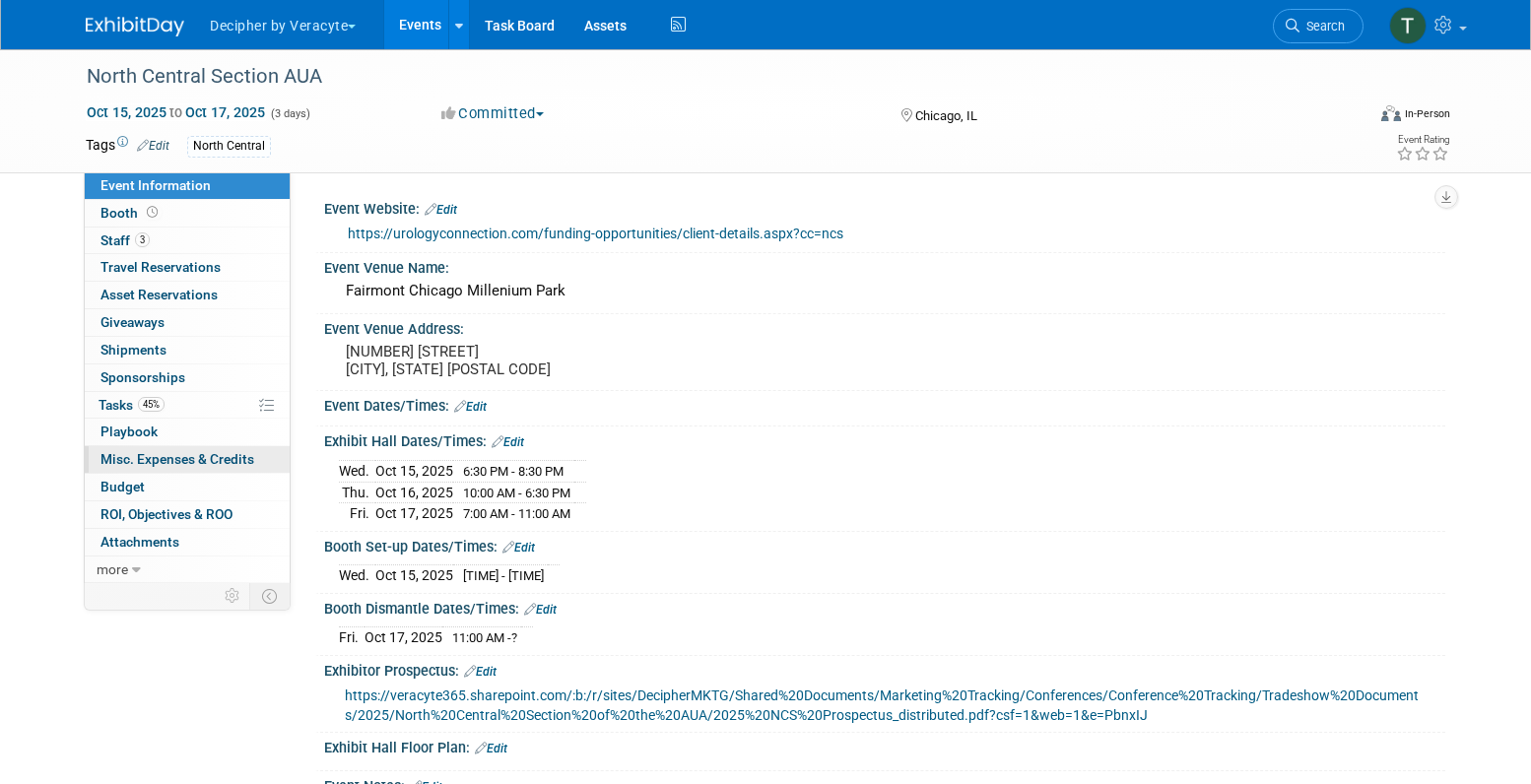 scroll, scrollTop: 0, scrollLeft: 0, axis: both 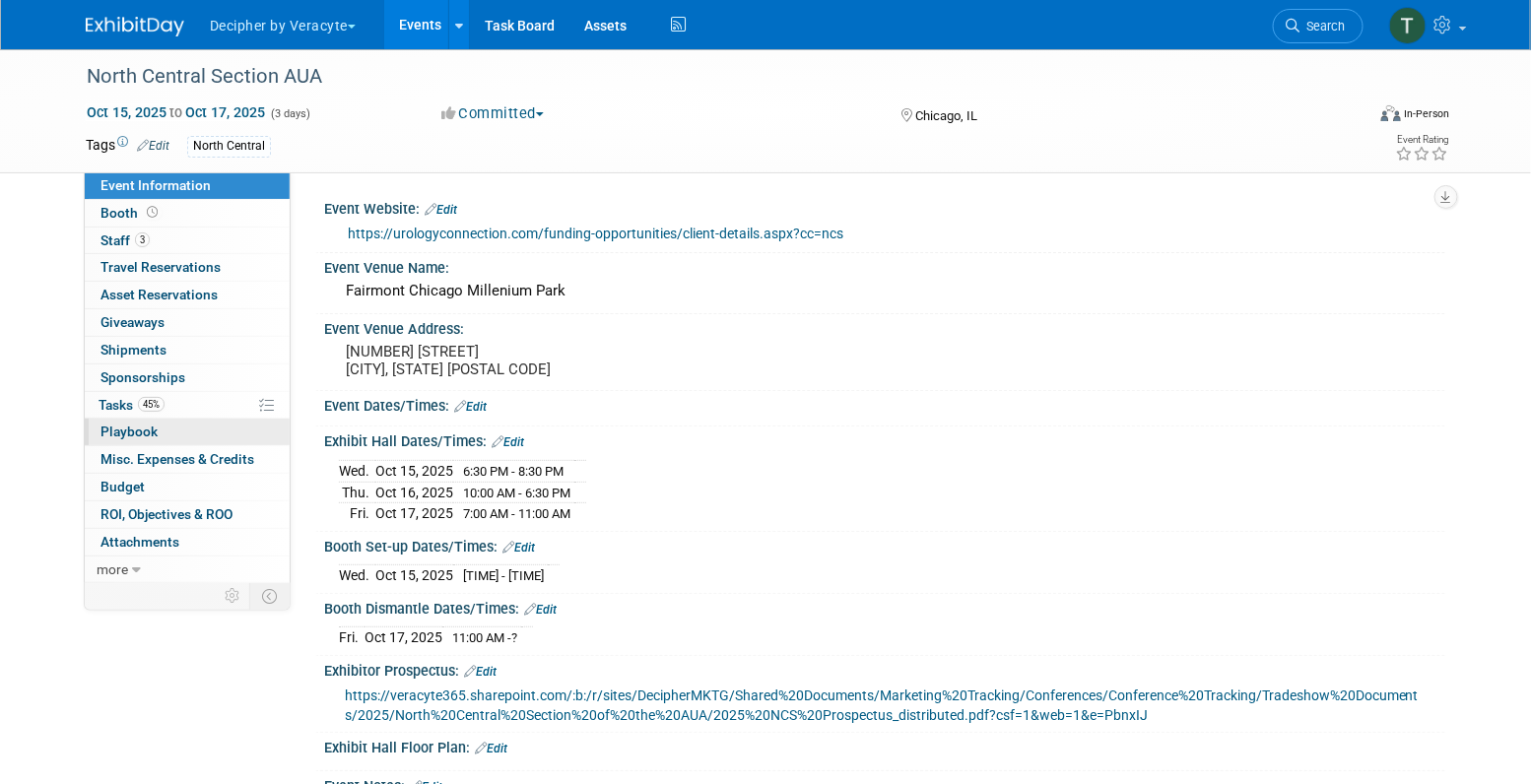 click on "0
Playbook 0" at bounding box center (187, 431) 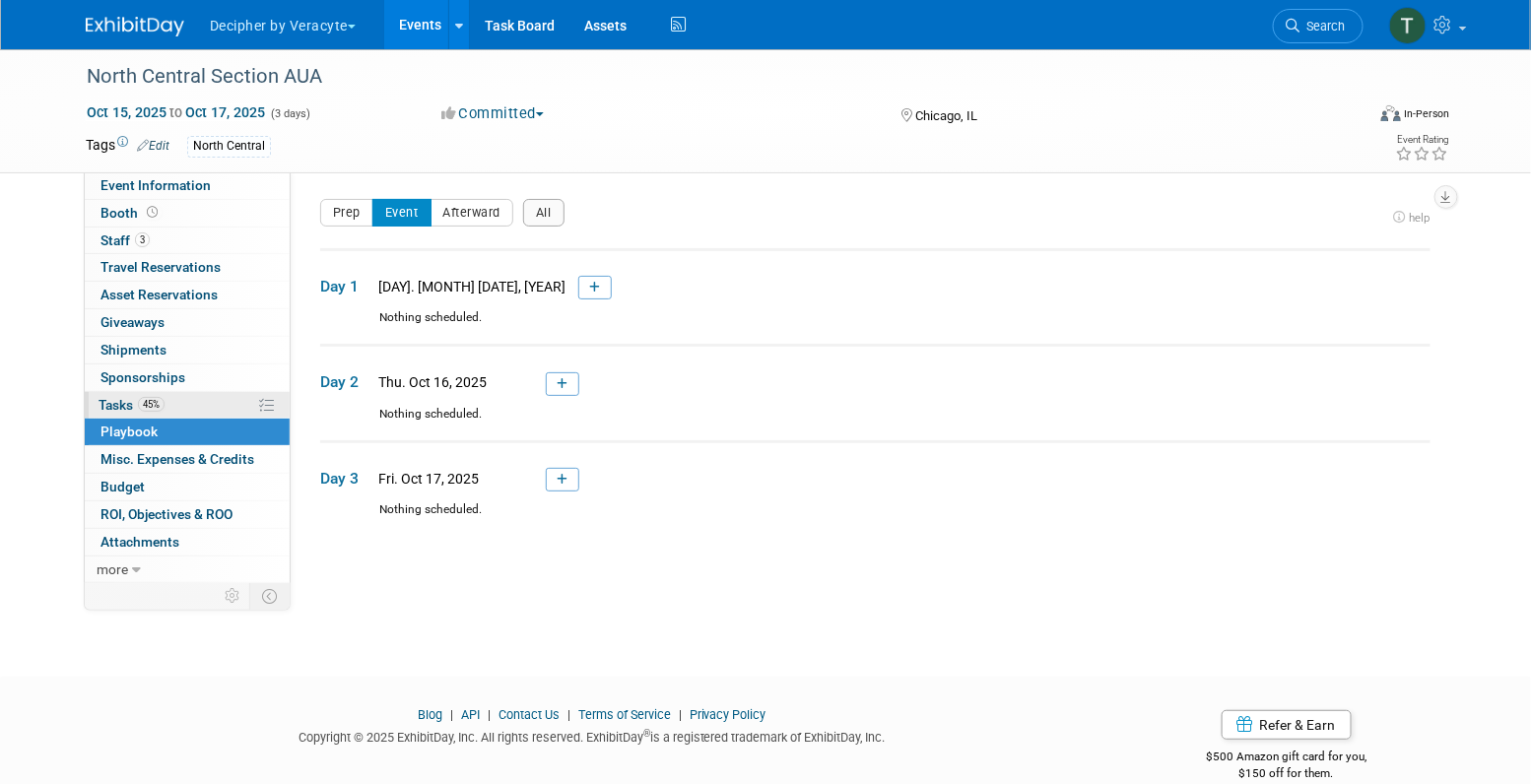 click on "45%
Tasks 45%" at bounding box center (187, 405) 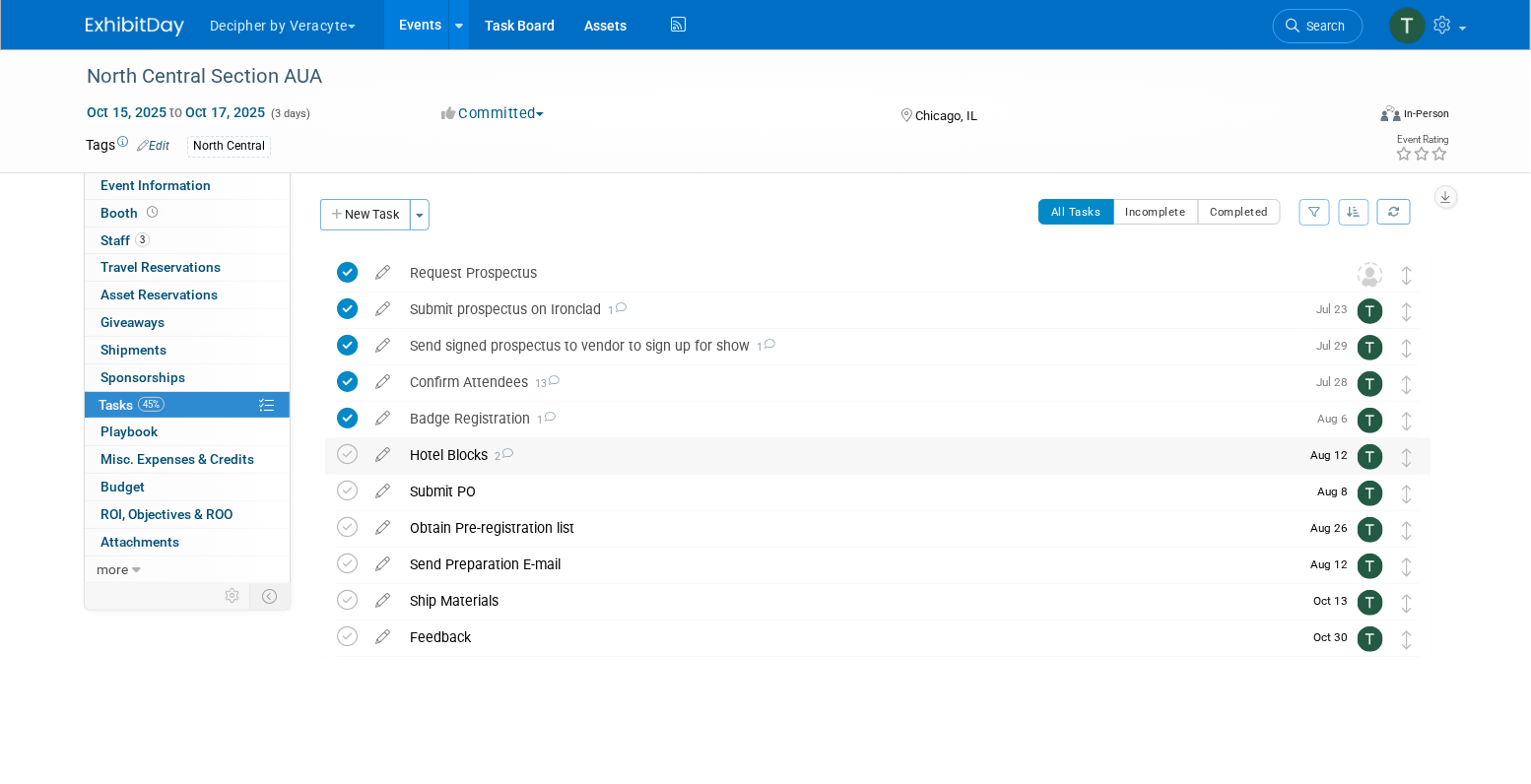 click on "Hotel Blocks
2" at bounding box center [849, 455] 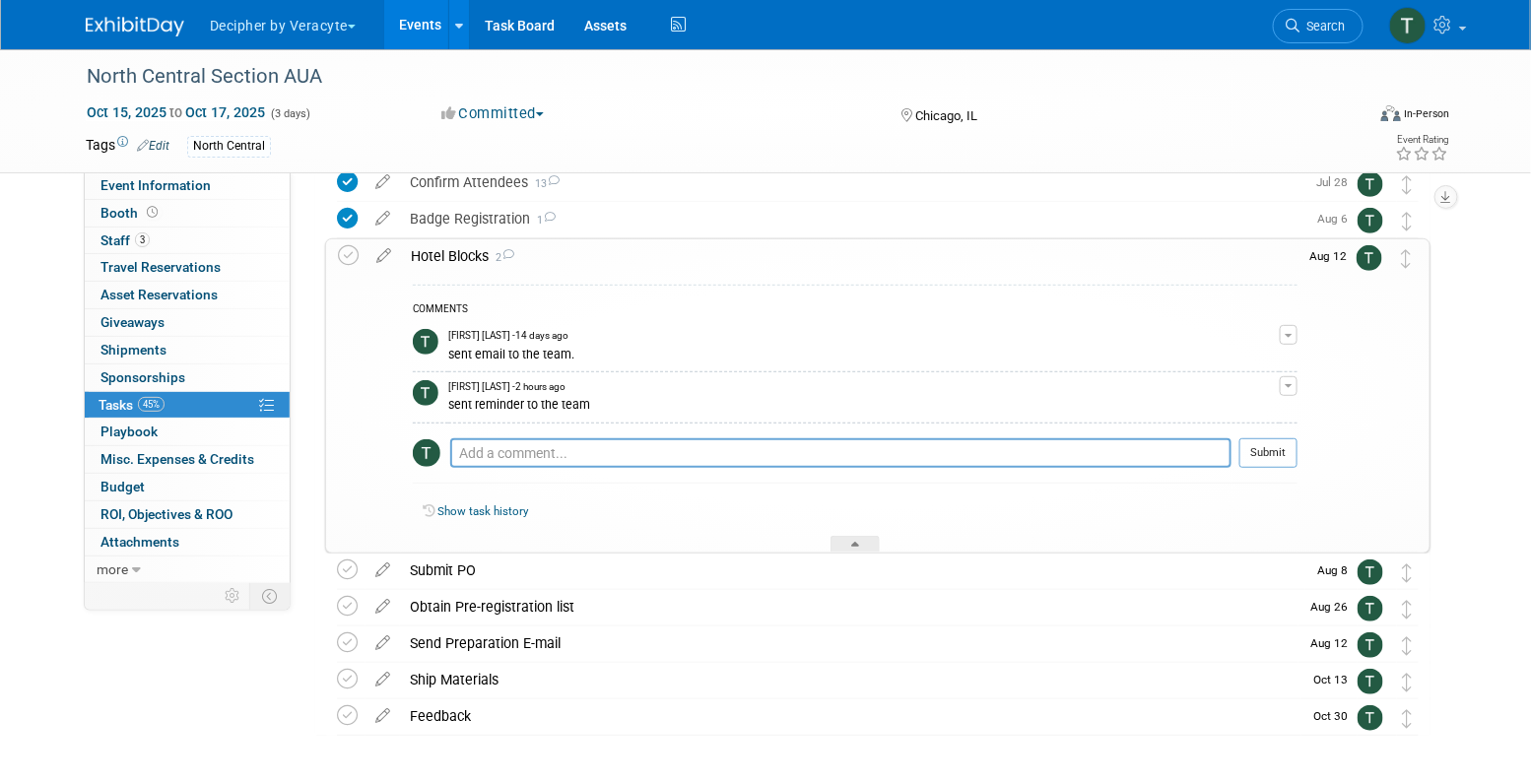 scroll, scrollTop: 203, scrollLeft: 0, axis: vertical 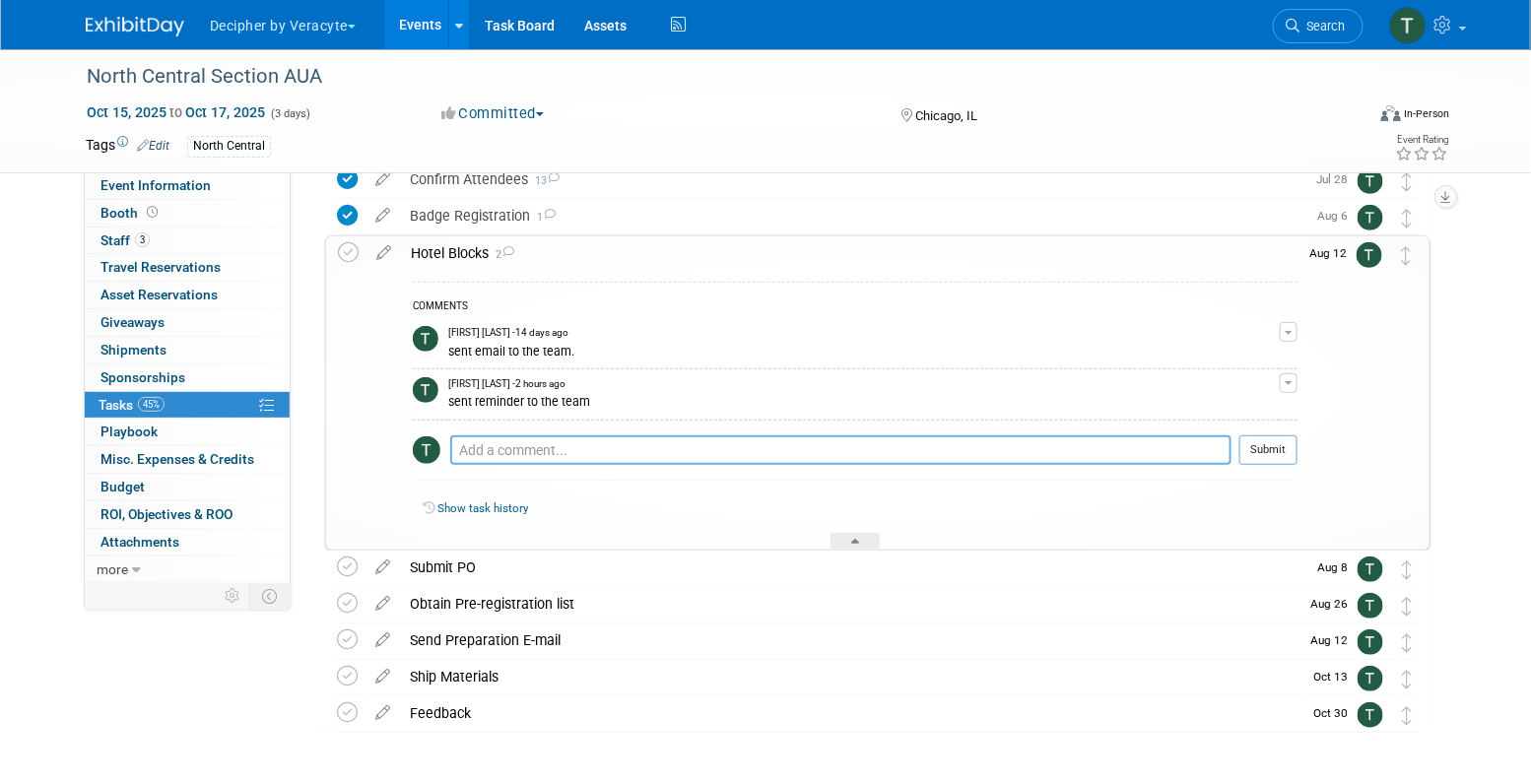 click at bounding box center (840, 450) 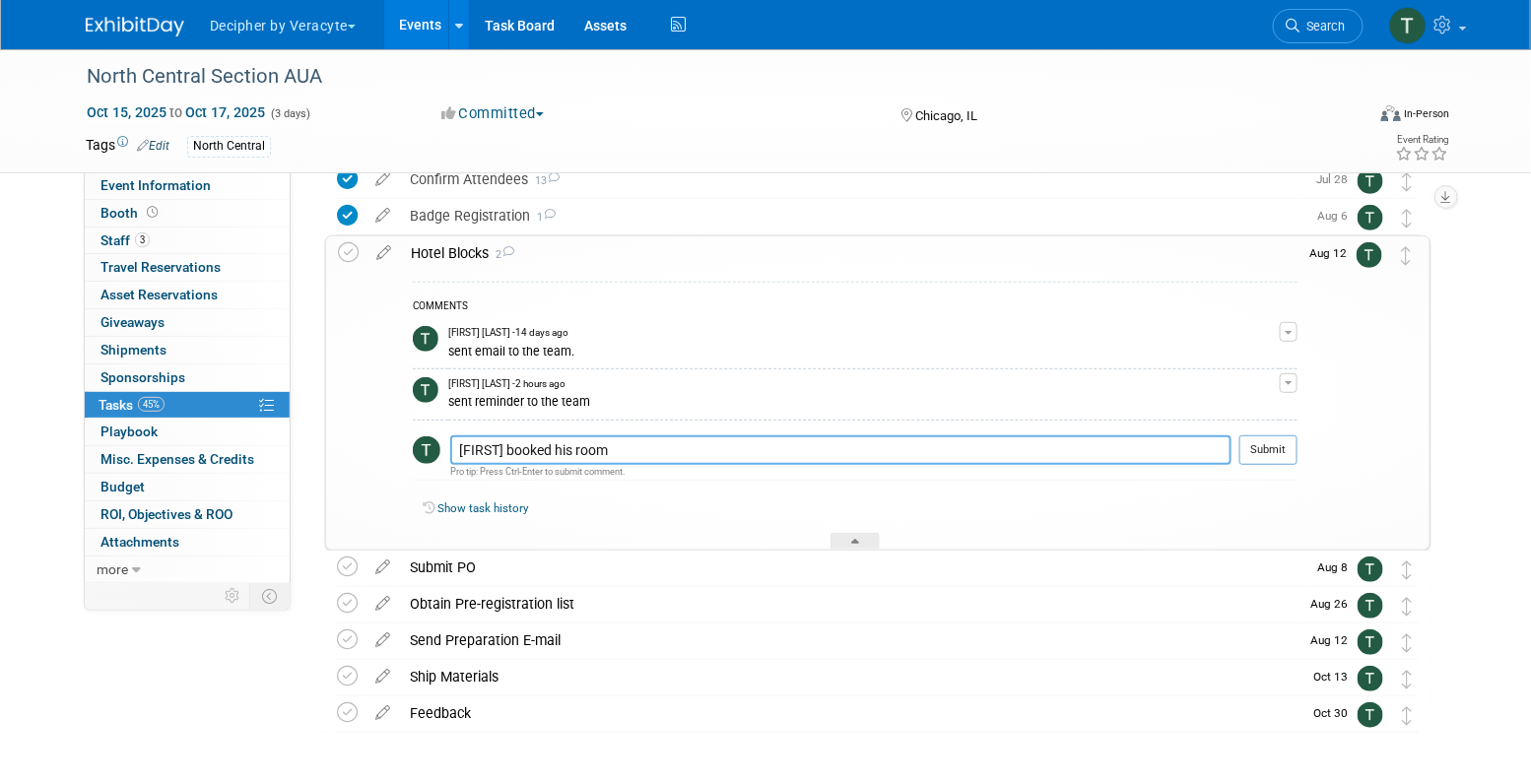 type on "[FIRST] booked his room" 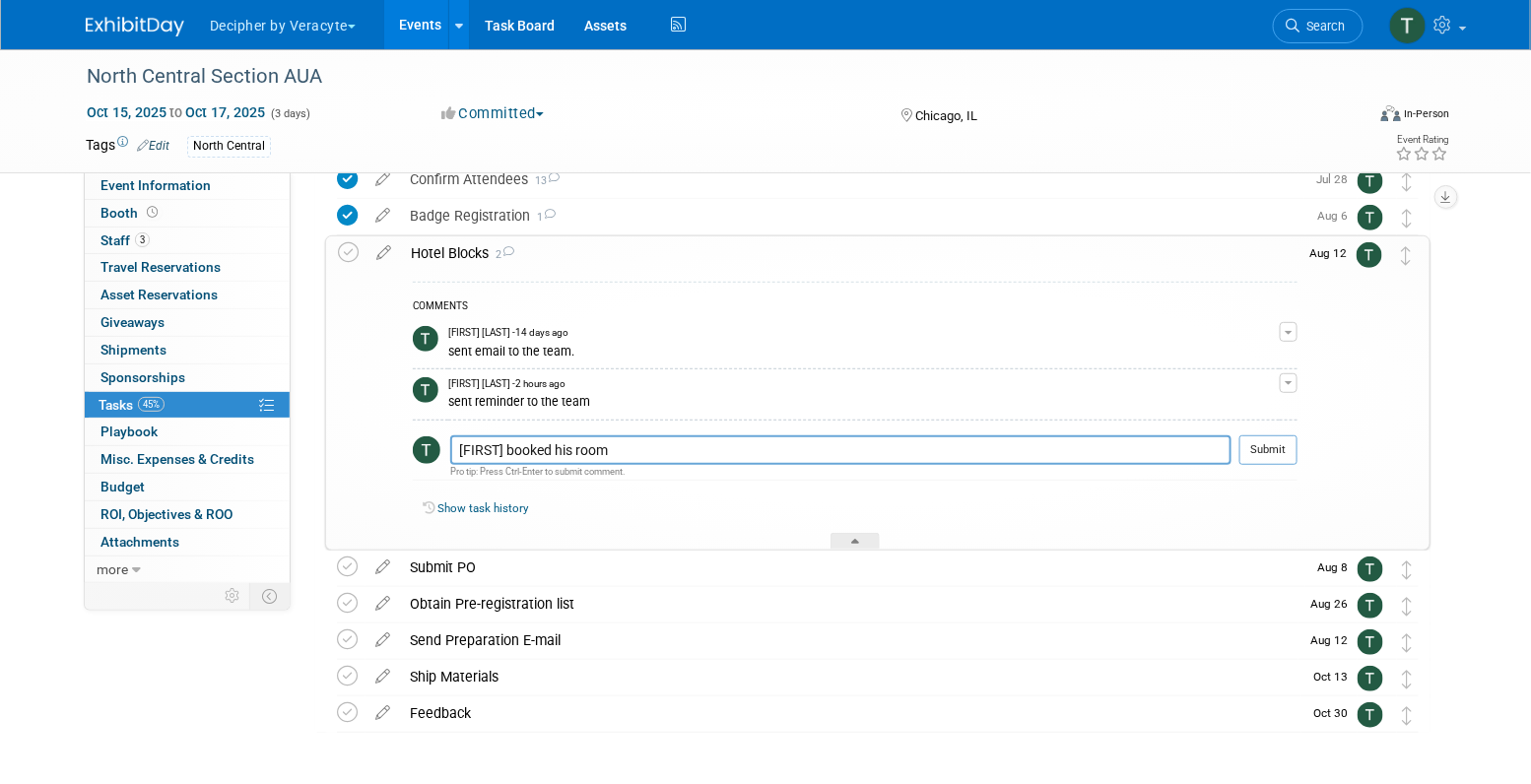 click on "COMMENTS
[FIRST] [LAST] -   14 days ago
sent email to the team.
Edit Comment
Remove
[FIRST] [LAST] -   2 hours ago
sent reminder to the team
Edit Comment
Remove
[FIRST] booked his room
Pro tip: Press Ctrl-Enter to submit comment.
Submit" at bounding box center [855, 386] 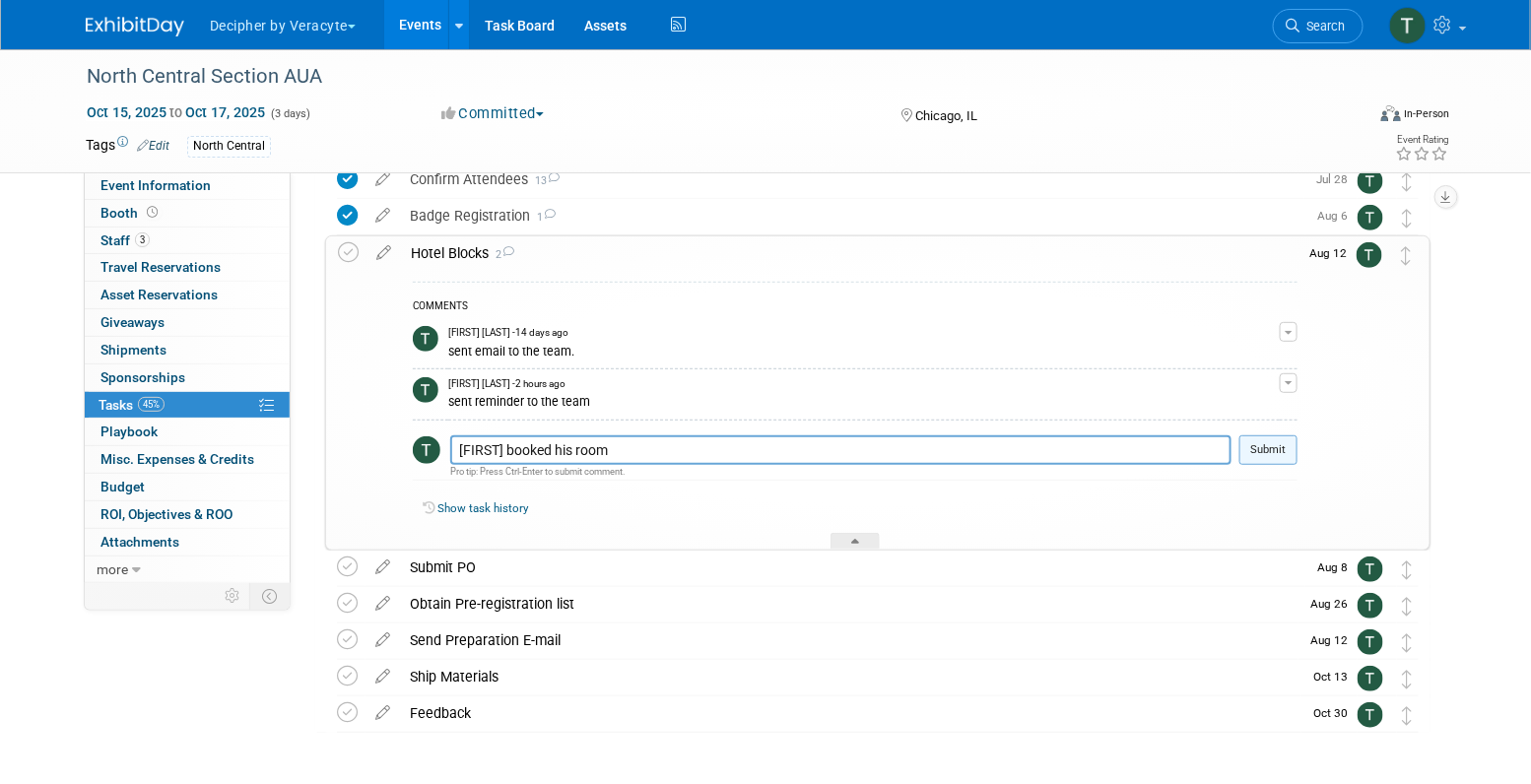 click on "Submit" at bounding box center (1268, 450) 